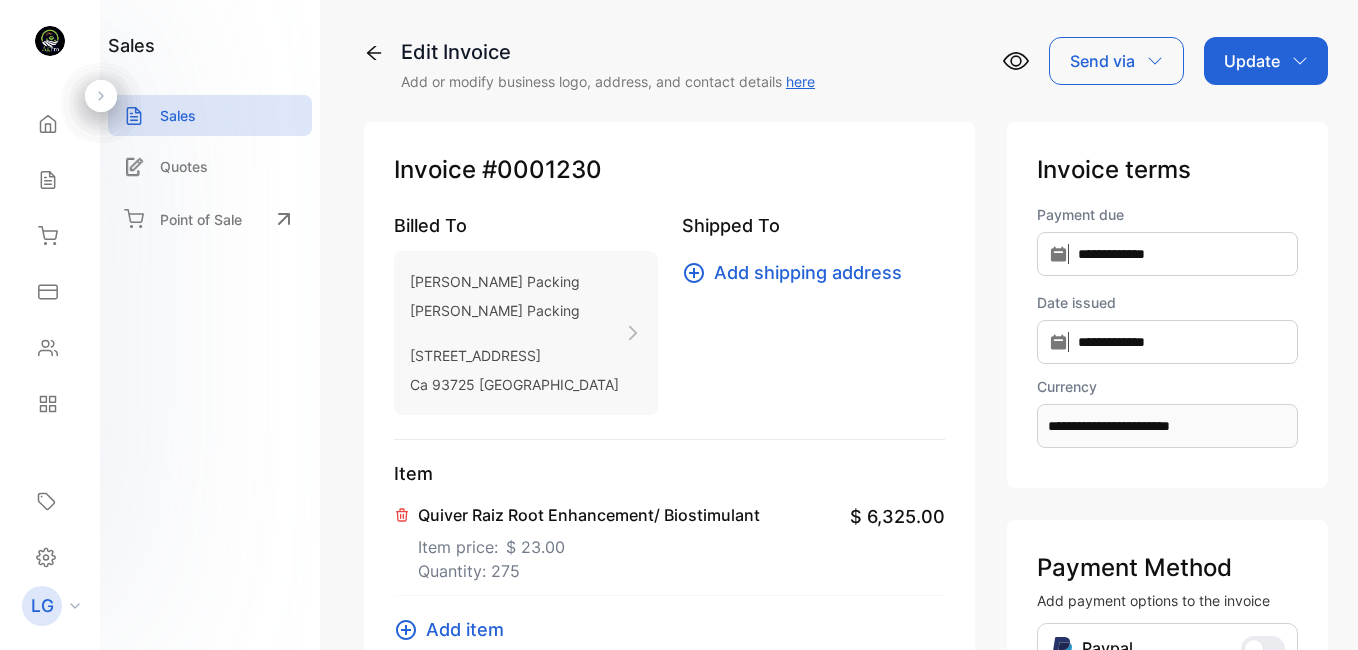 scroll, scrollTop: 0, scrollLeft: 0, axis: both 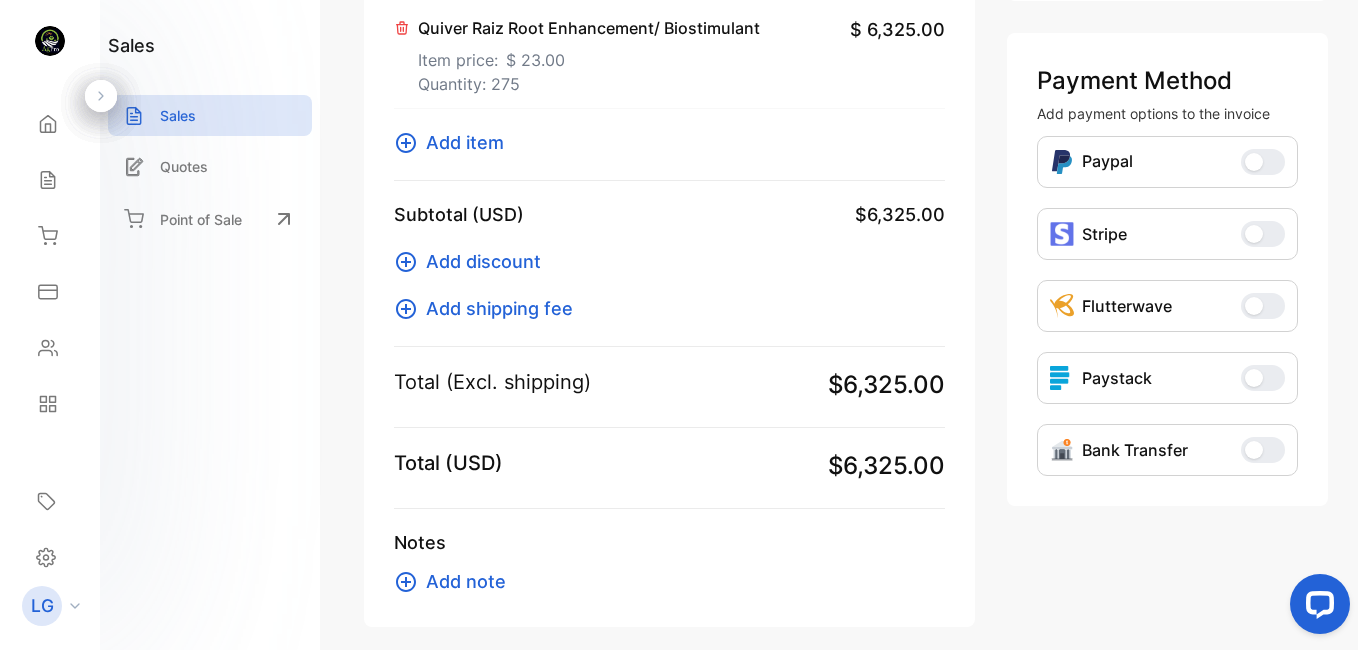 click on "Add note" at bounding box center [466, 581] 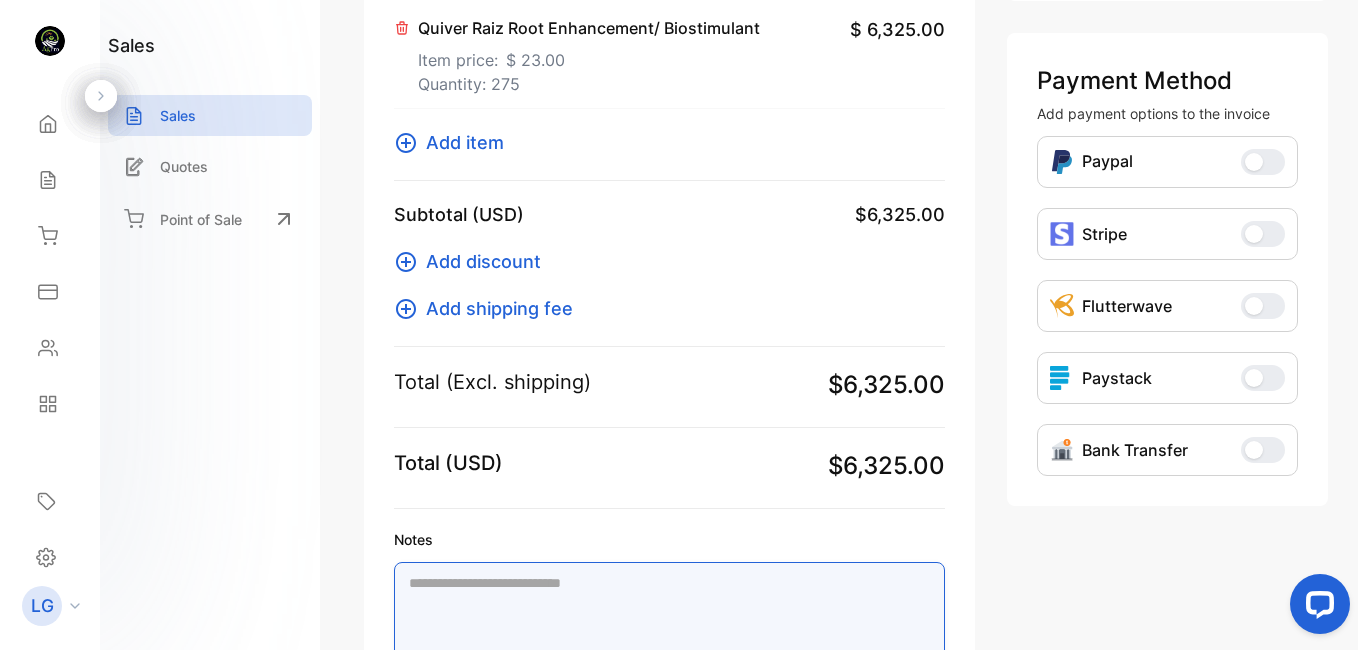 paste on "**********" 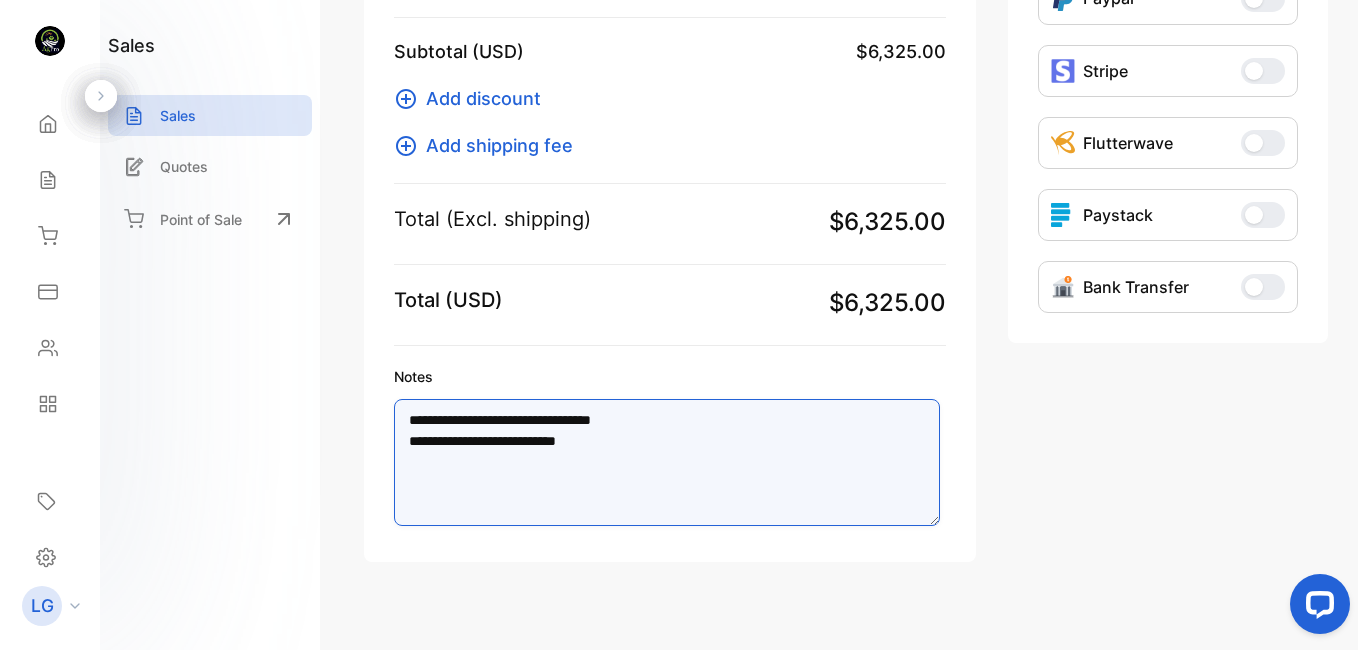 scroll, scrollTop: 656, scrollLeft: 0, axis: vertical 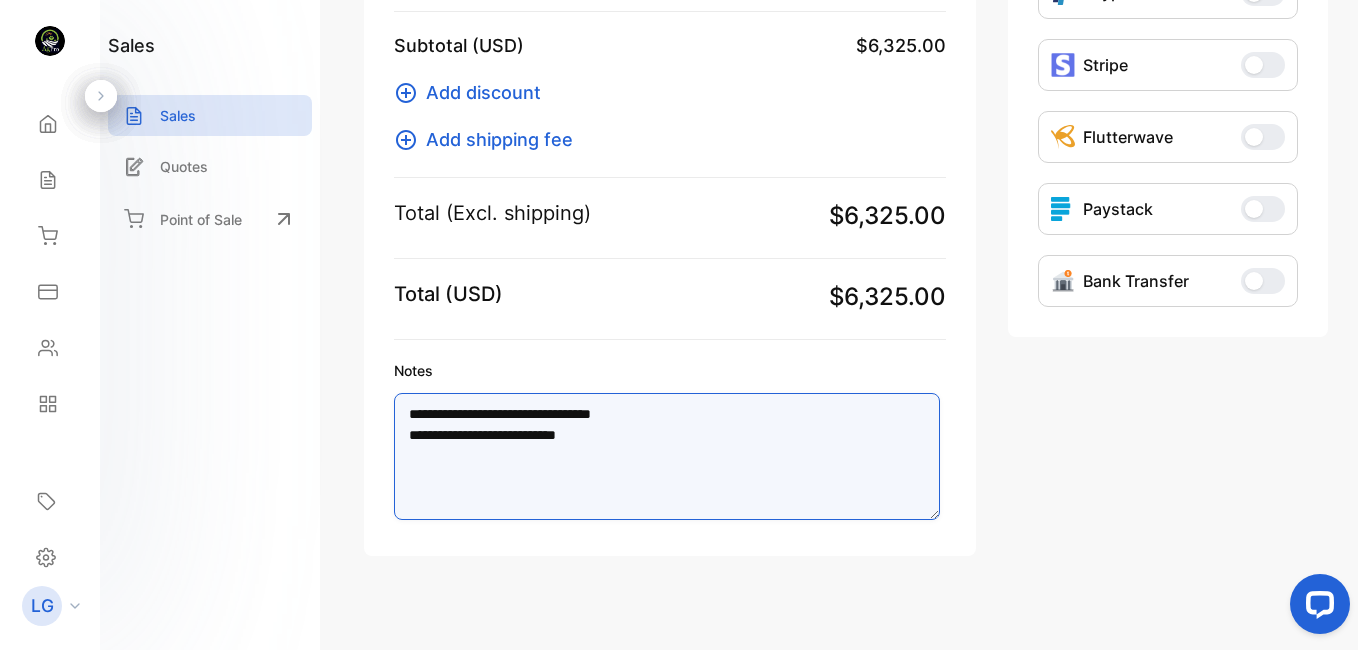 click on "**********" at bounding box center [667, 456] 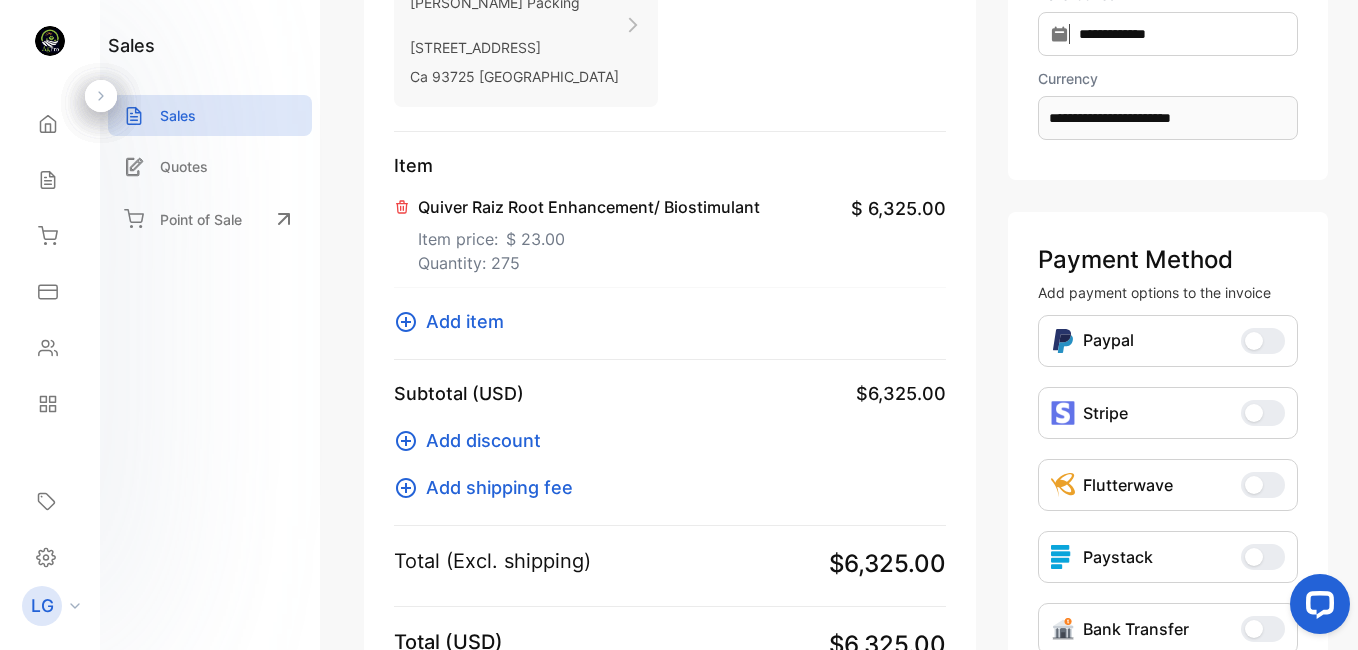 scroll, scrollTop: 0, scrollLeft: 0, axis: both 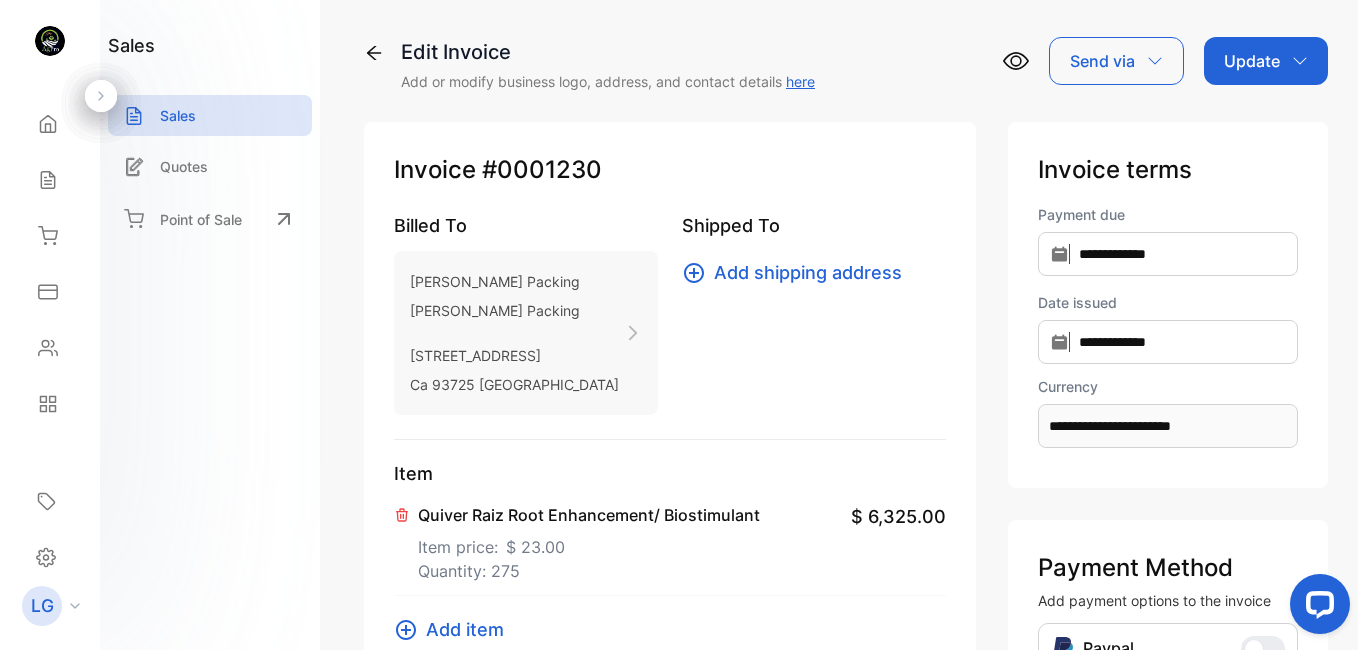 click on "Update" at bounding box center [1252, 61] 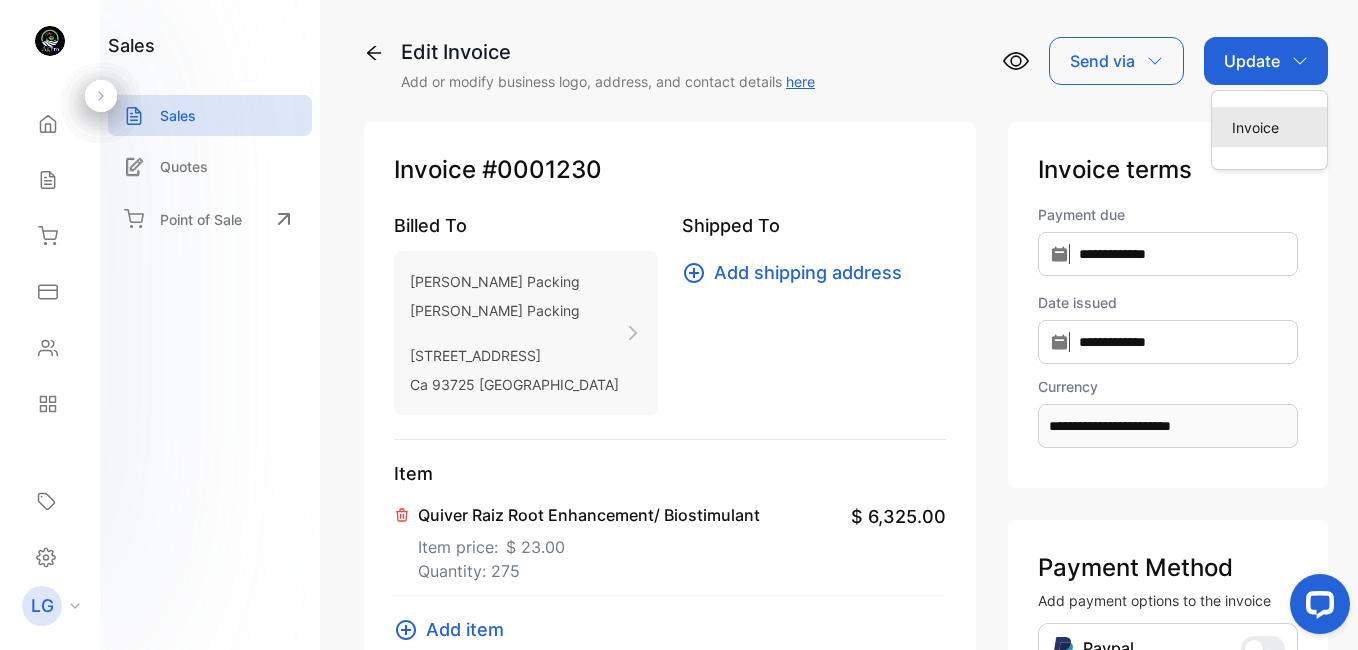 click on "Invoice" at bounding box center (1269, 127) 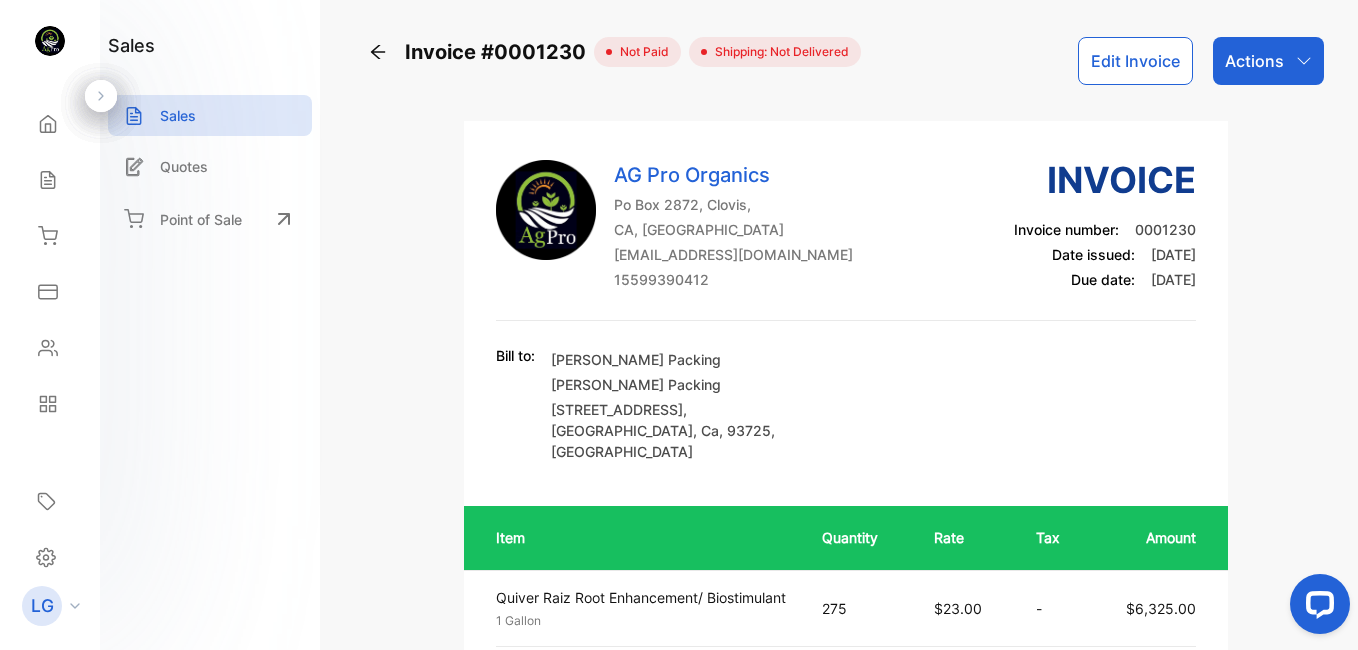 click on "Actions" at bounding box center [1268, 61] 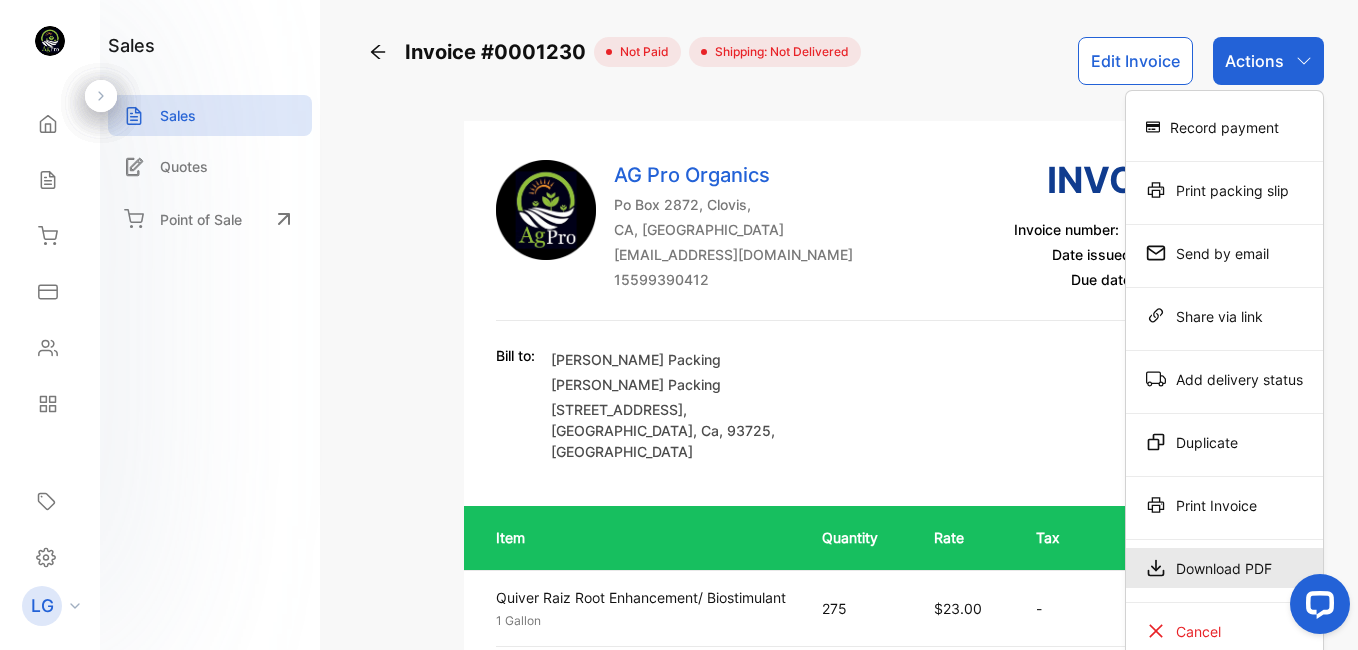 click on "Download PDF" at bounding box center (1224, 568) 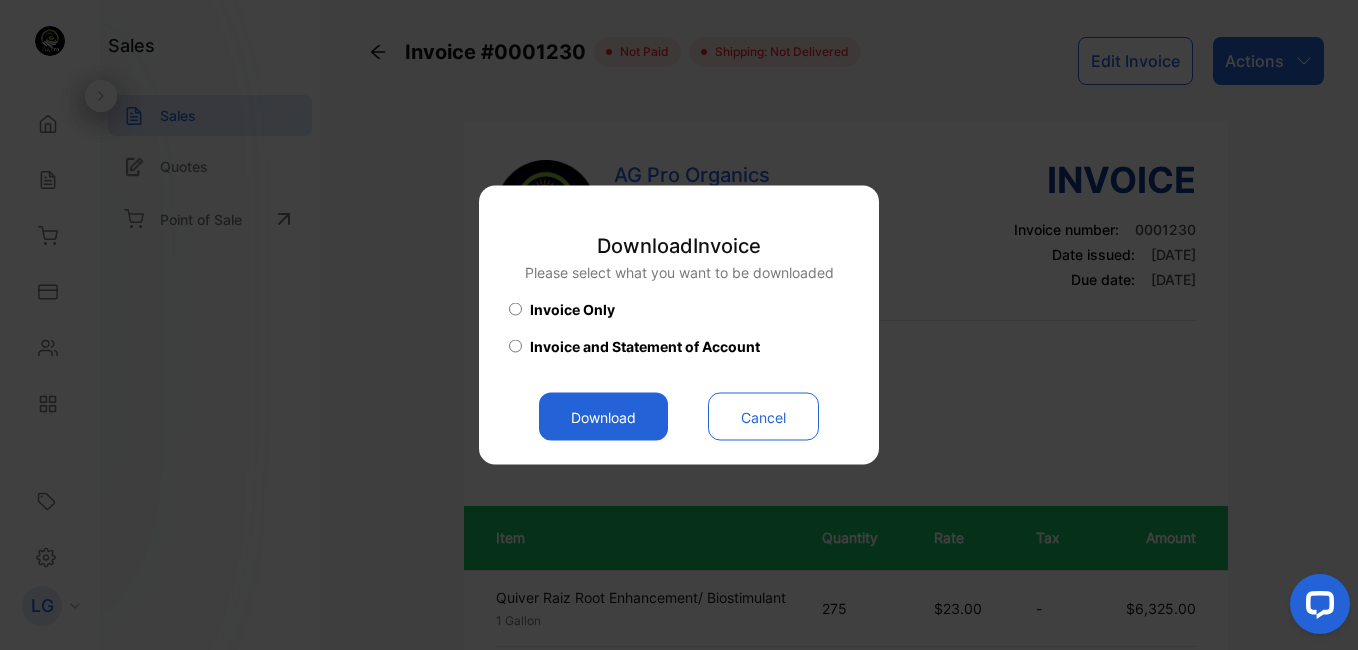 click on "Download" at bounding box center [603, 417] 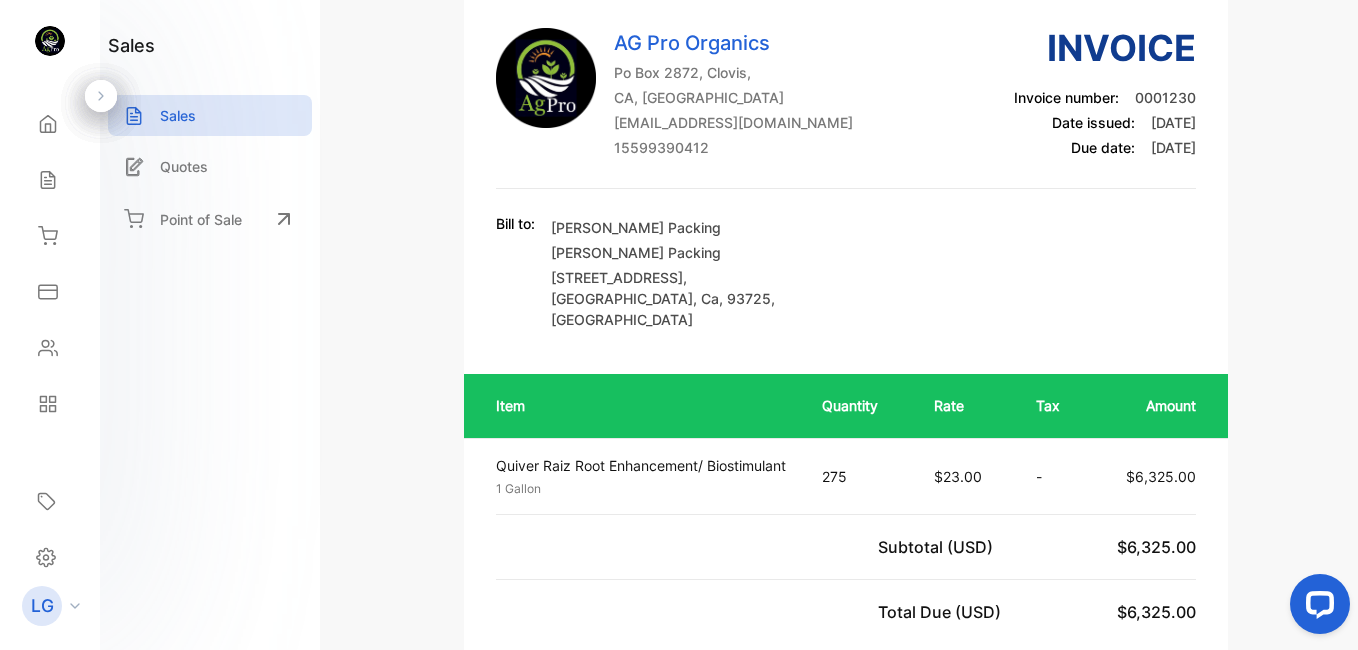 scroll, scrollTop: 0, scrollLeft: 0, axis: both 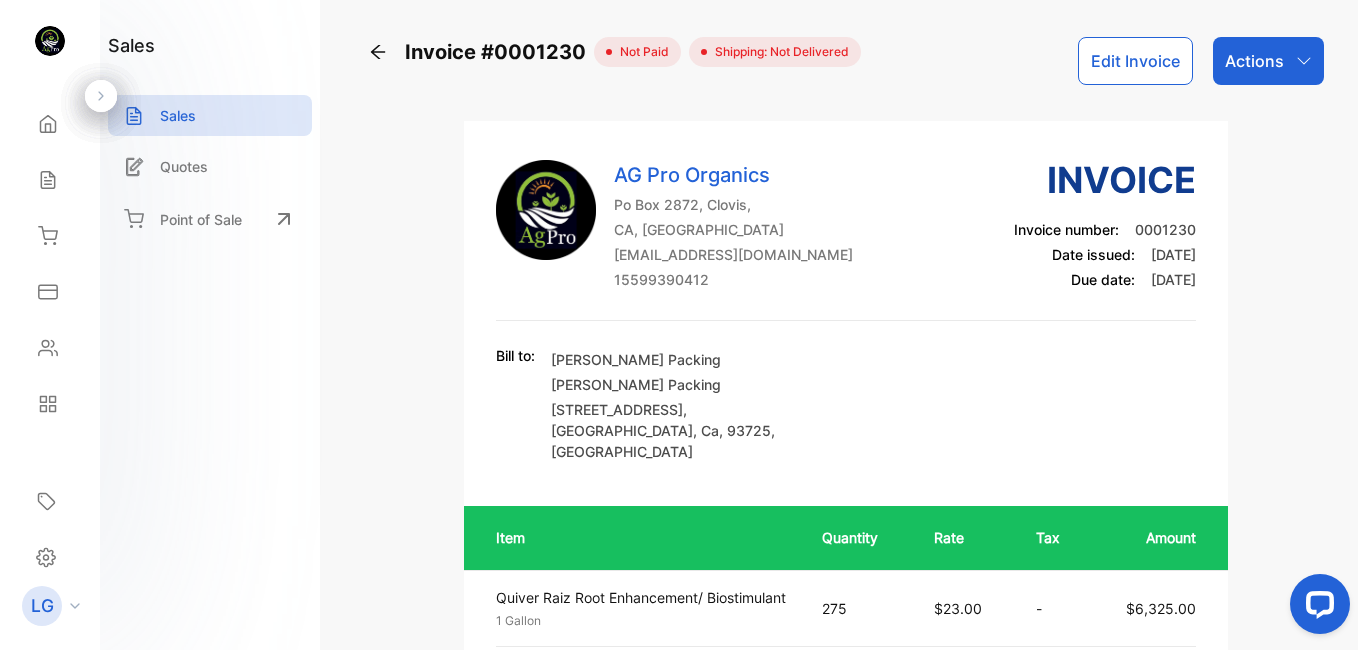 click 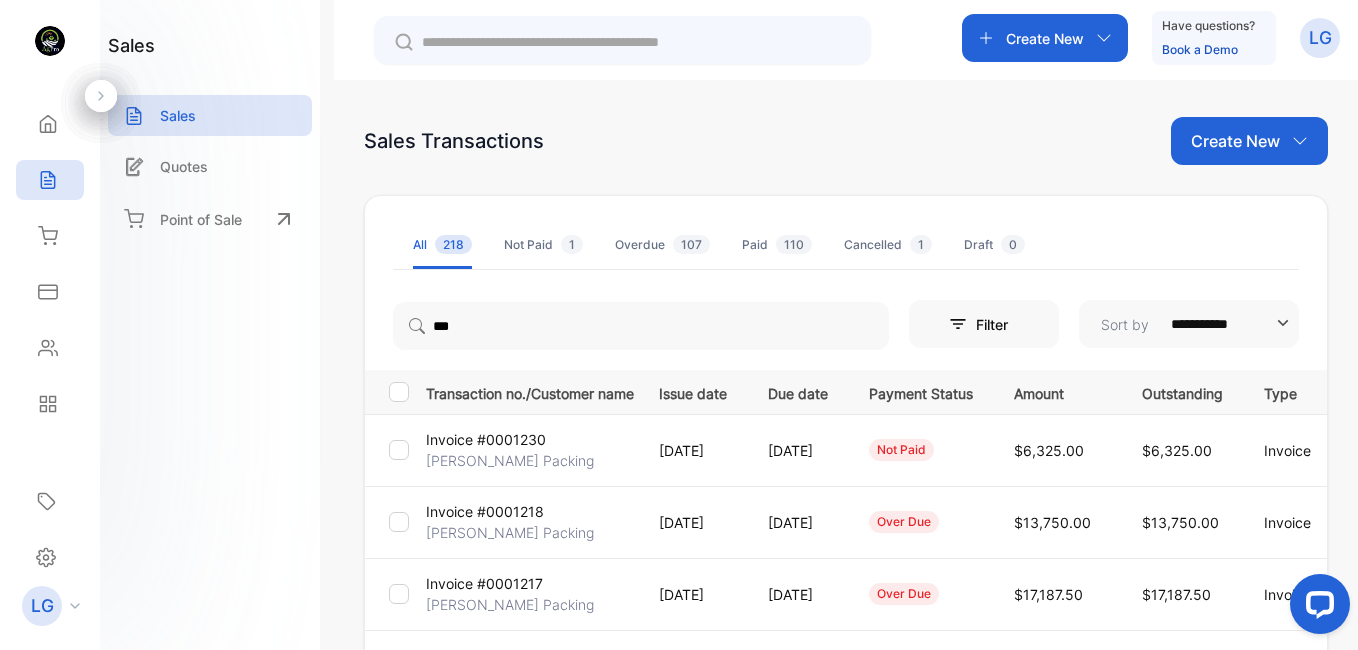 click on "Invoice #0001218" at bounding box center [485, 511] 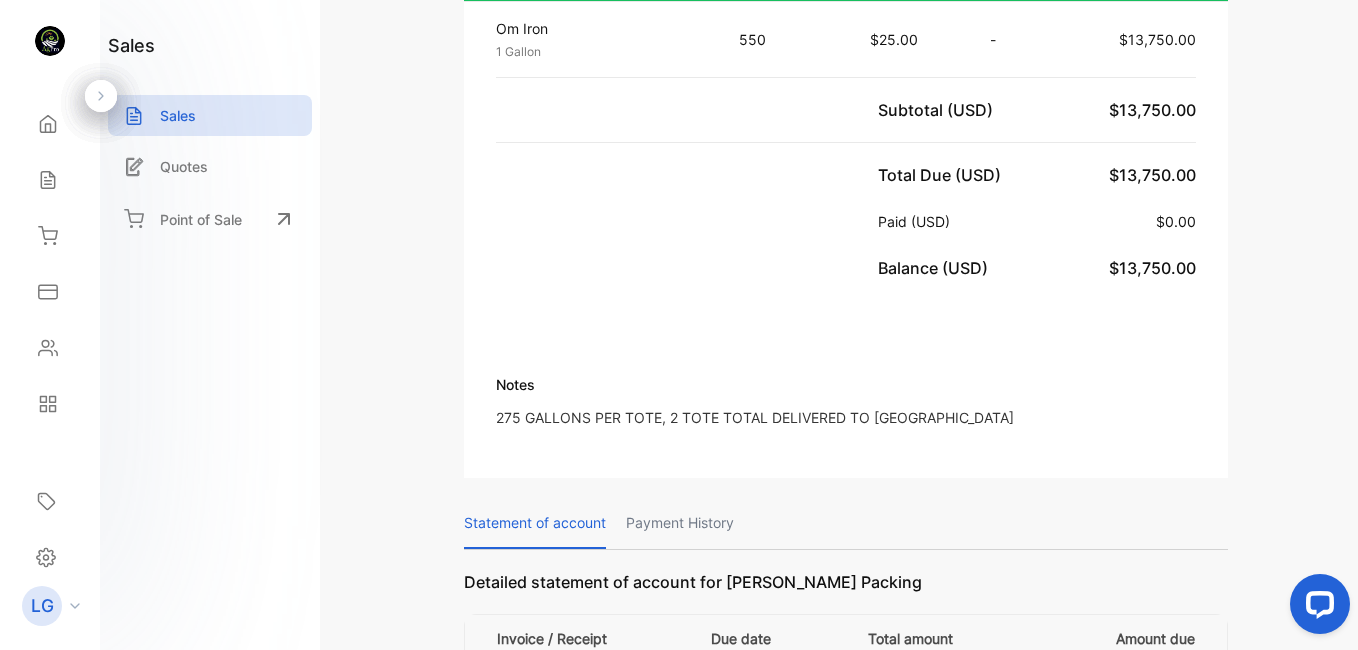 scroll, scrollTop: 1138, scrollLeft: 0, axis: vertical 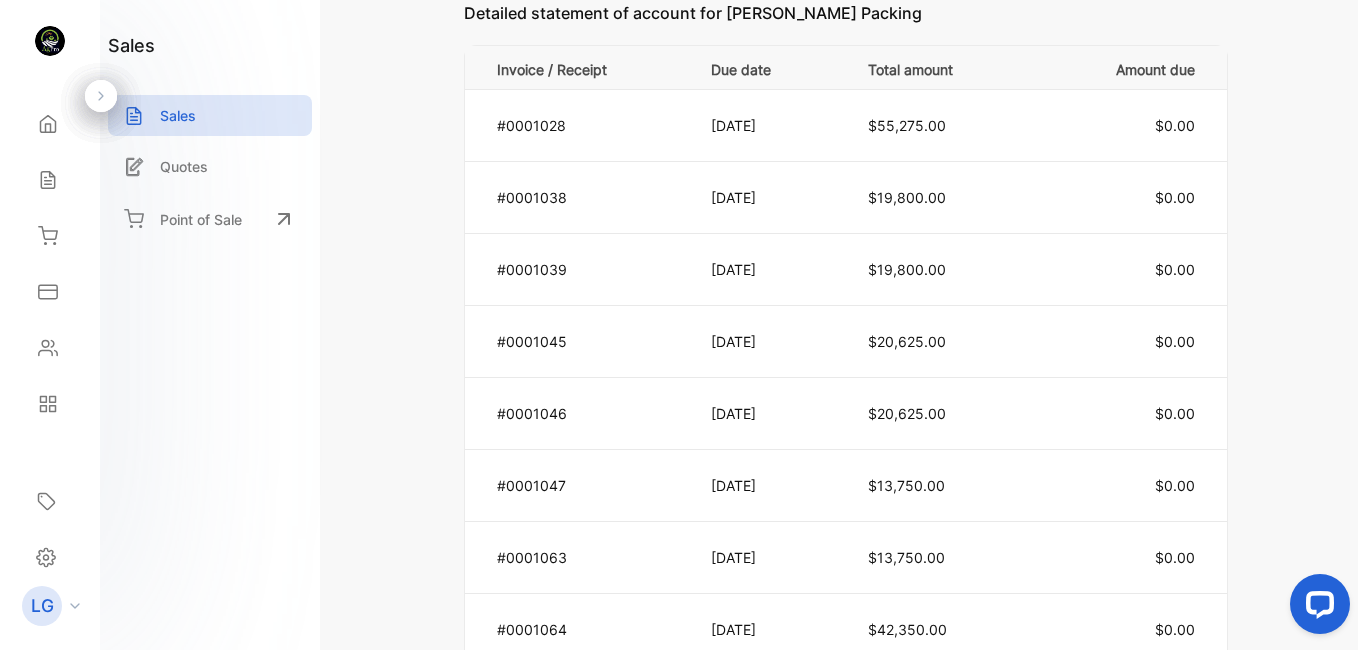drag, startPoint x: 1351, startPoint y: 227, endPoint x: 1332, endPoint y: 291, distance: 66.760765 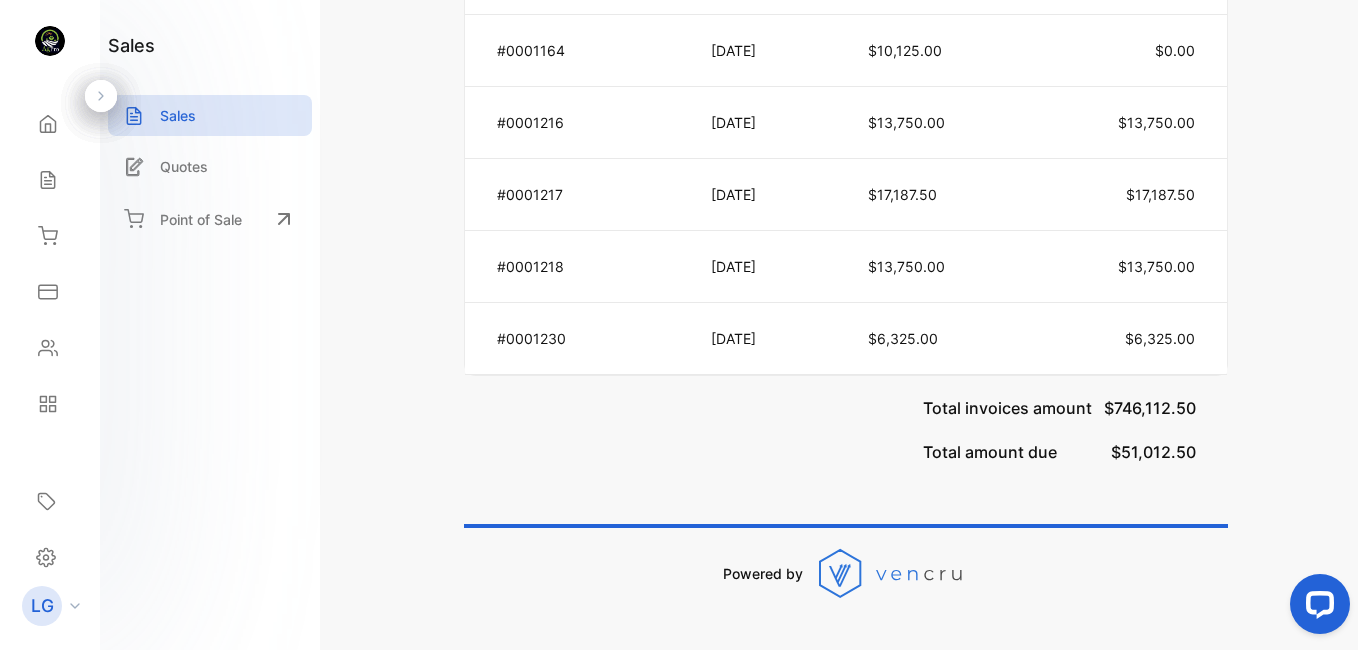 scroll, scrollTop: 2814, scrollLeft: 0, axis: vertical 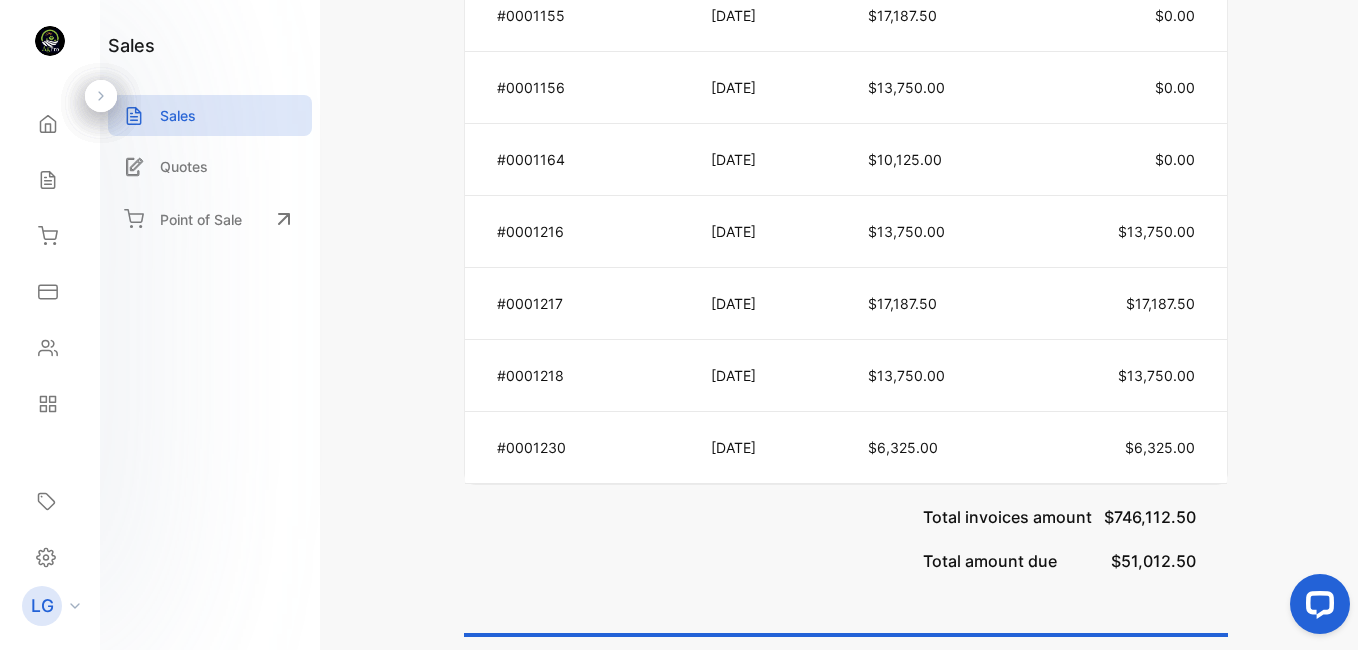 drag, startPoint x: 537, startPoint y: 431, endPoint x: 550, endPoint y: 428, distance: 13.341664 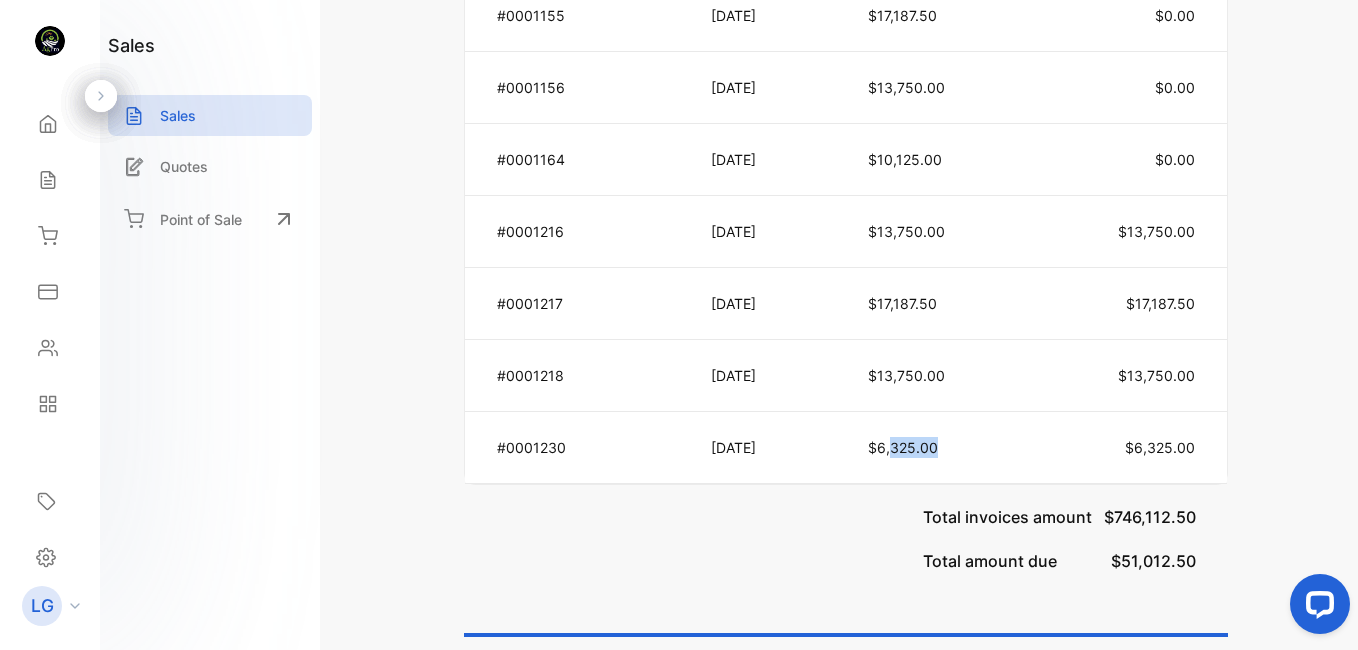 drag, startPoint x: 915, startPoint y: 394, endPoint x: 904, endPoint y: 393, distance: 11.045361 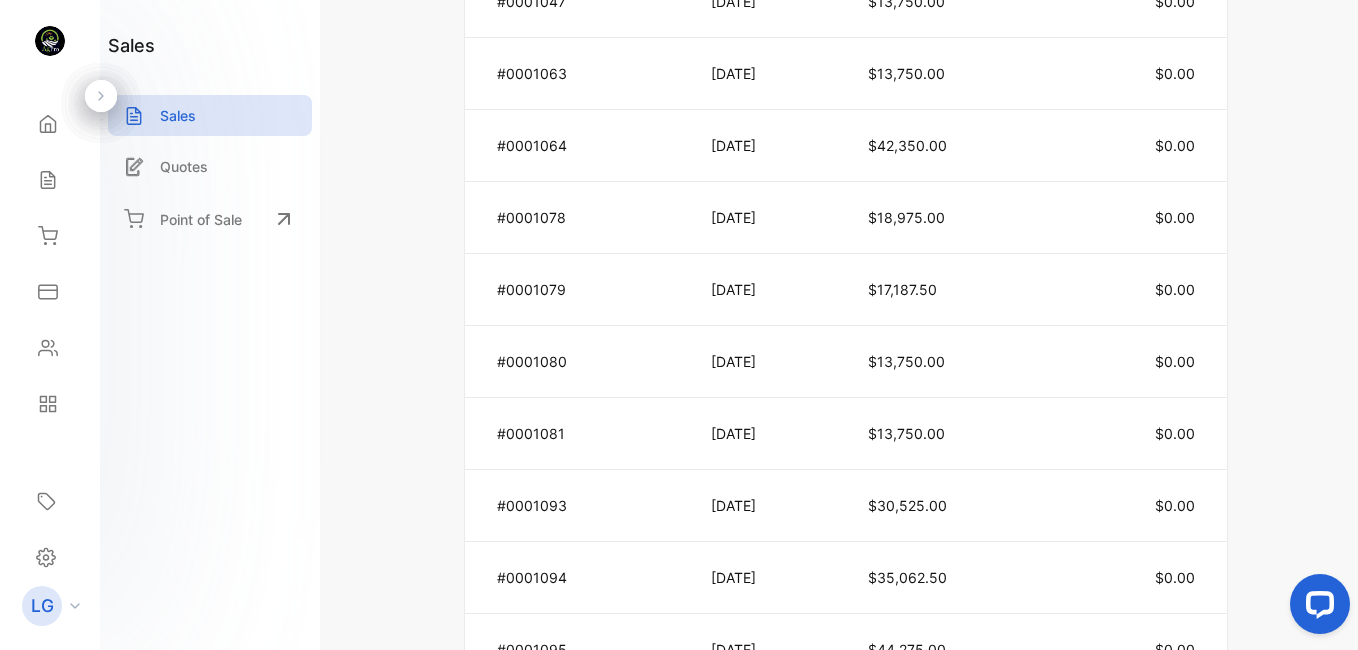 scroll, scrollTop: 485, scrollLeft: 0, axis: vertical 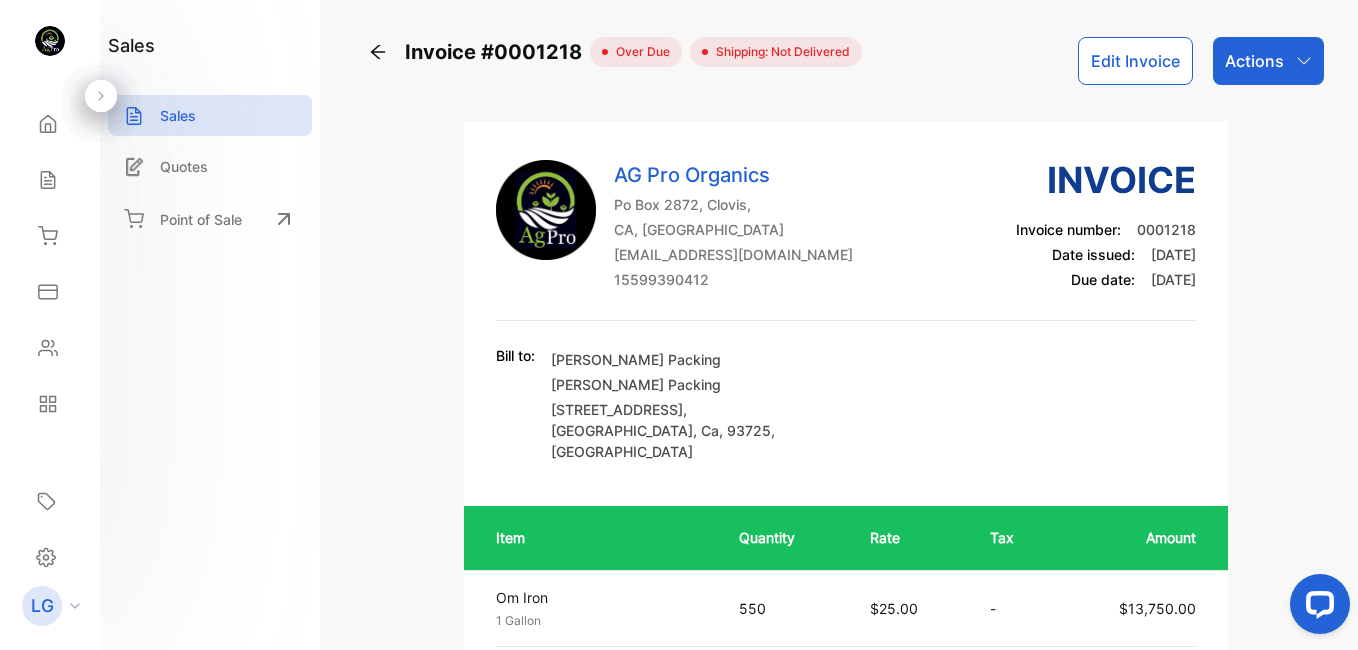 click on "Actions" at bounding box center [1268, 61] 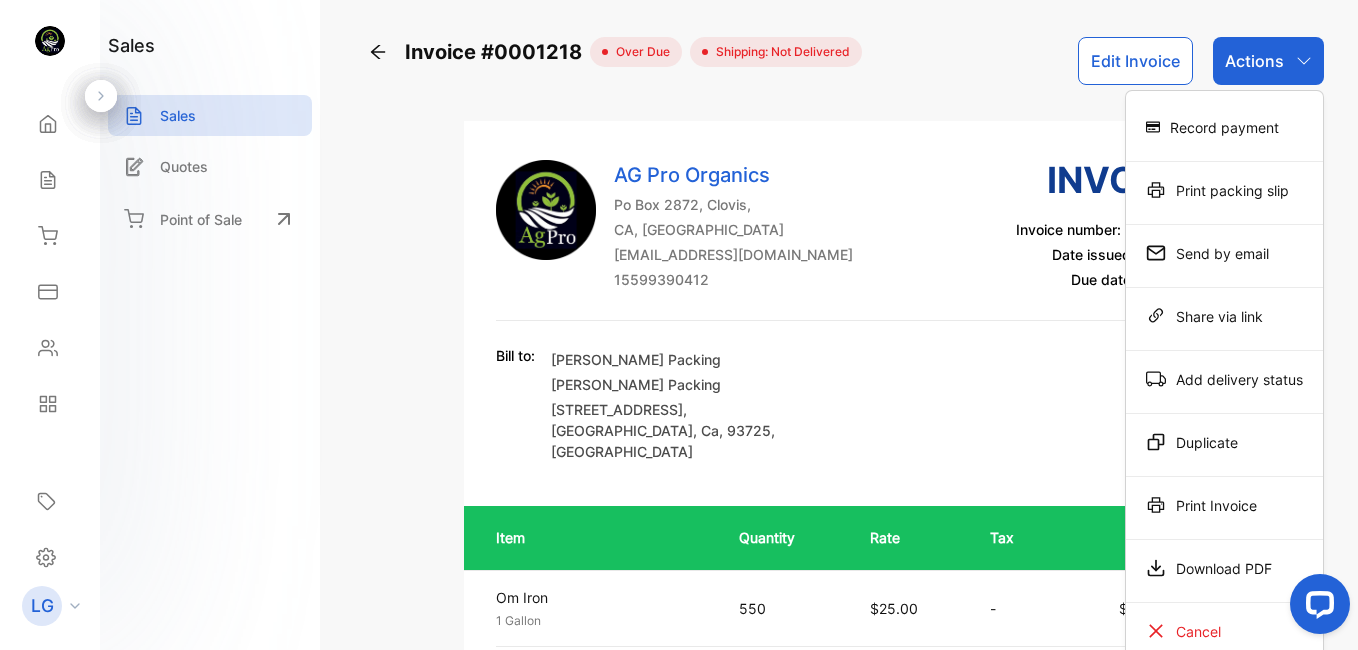 click on "AG Pro Organics Po Box 2872, Clovis, CA, United States of America agproorganics@gmail.com 15599390412 Invoice Invoice number:  0001218 Date issued:  30 Jun, 2025 Due date:  01 Jul, 2025" at bounding box center [846, 237] 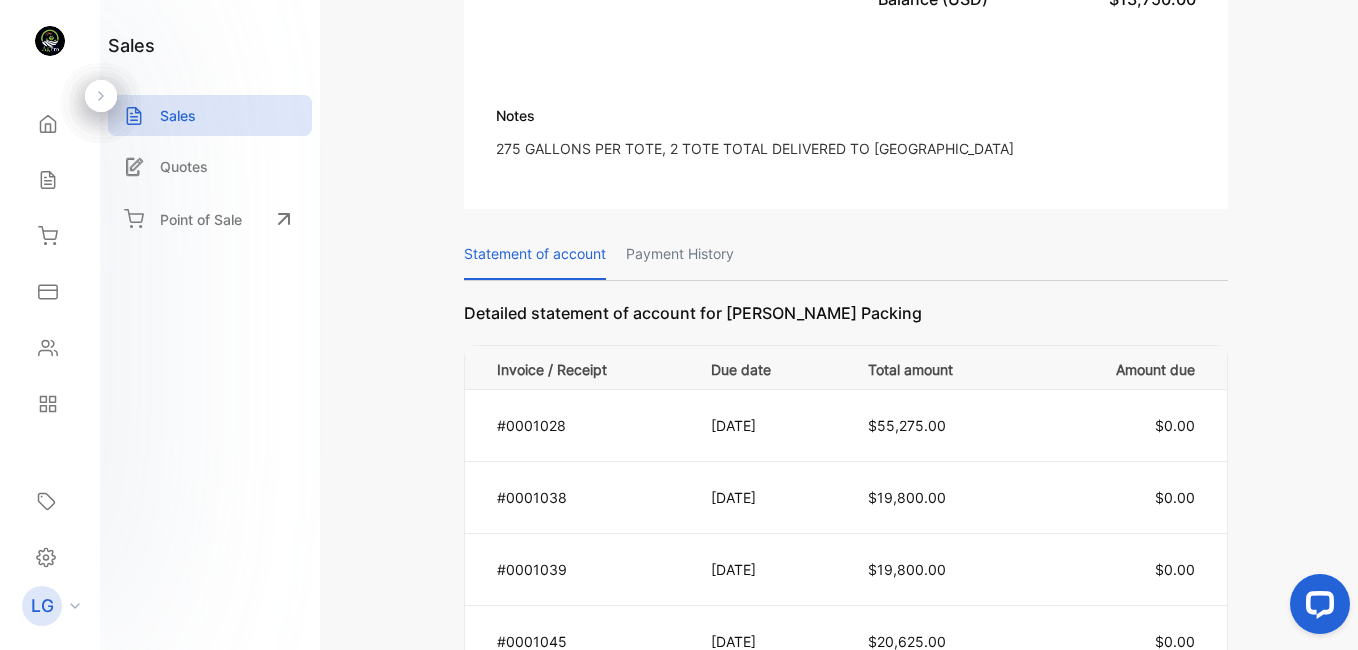 scroll, scrollTop: 0, scrollLeft: 0, axis: both 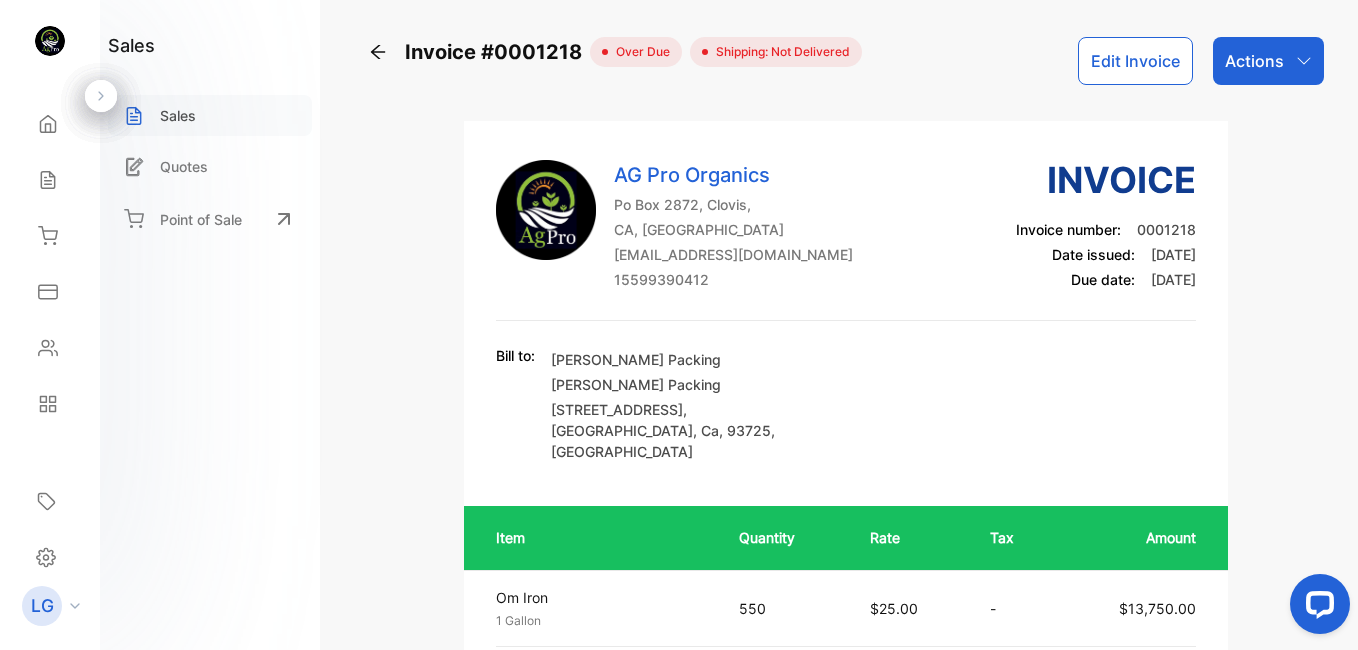click on "Sales" at bounding box center (210, 115) 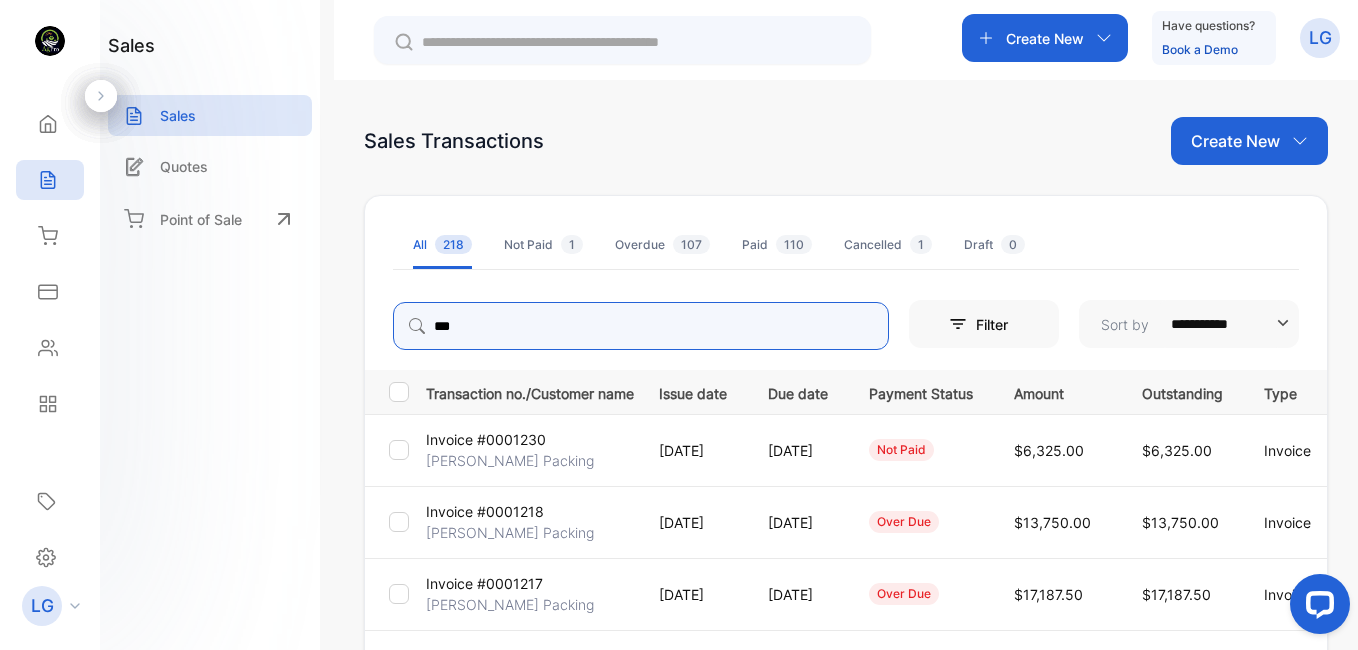click on "***" at bounding box center [641, 326] 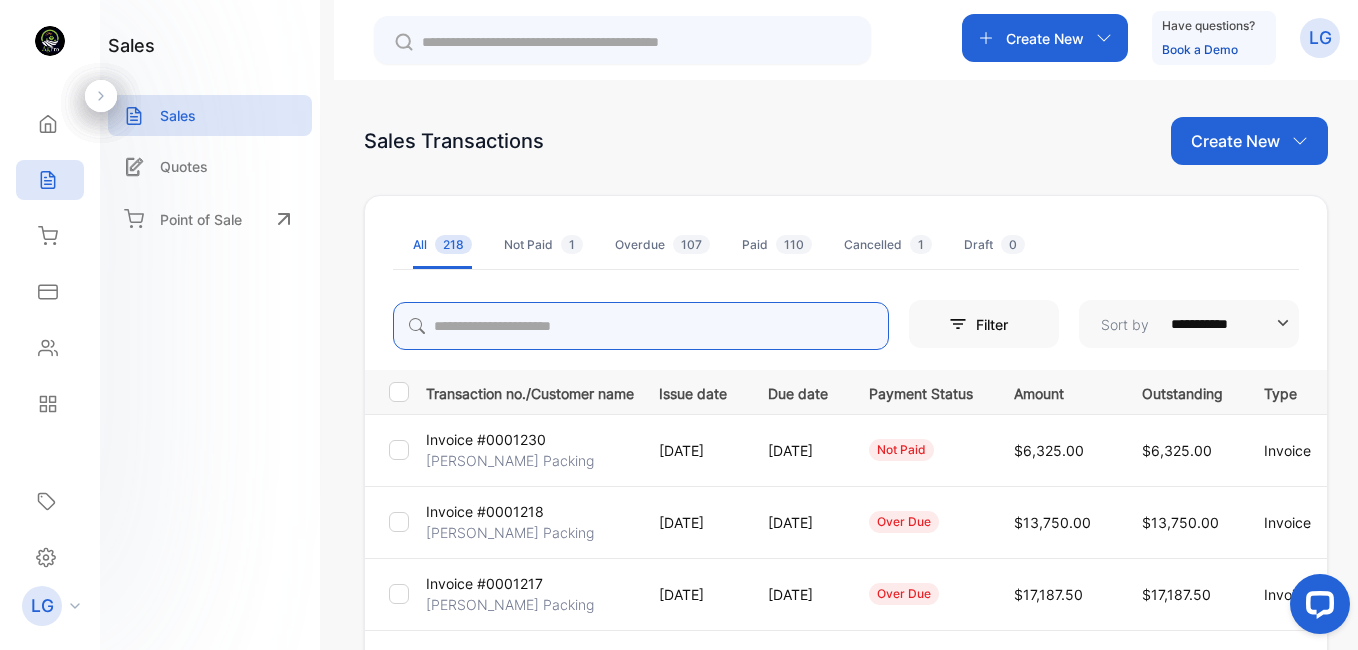 type 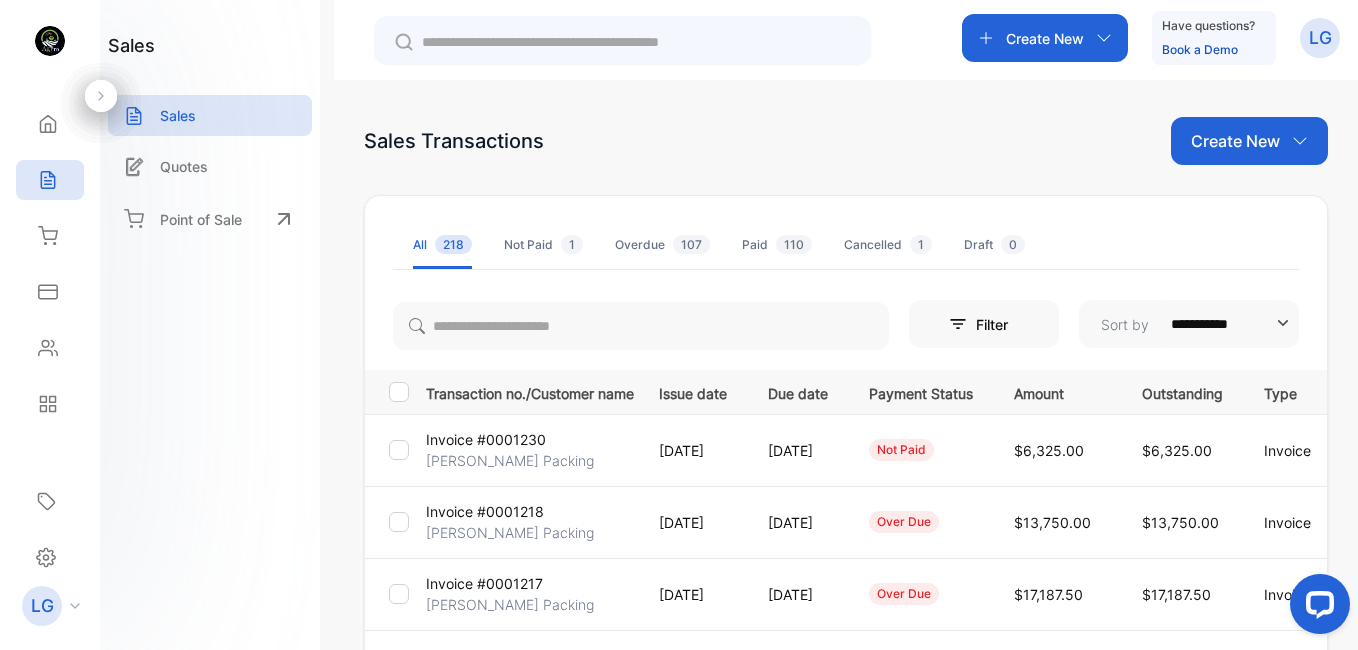 click on "sales Sales Quotes Point of Sale" at bounding box center (210, 325) 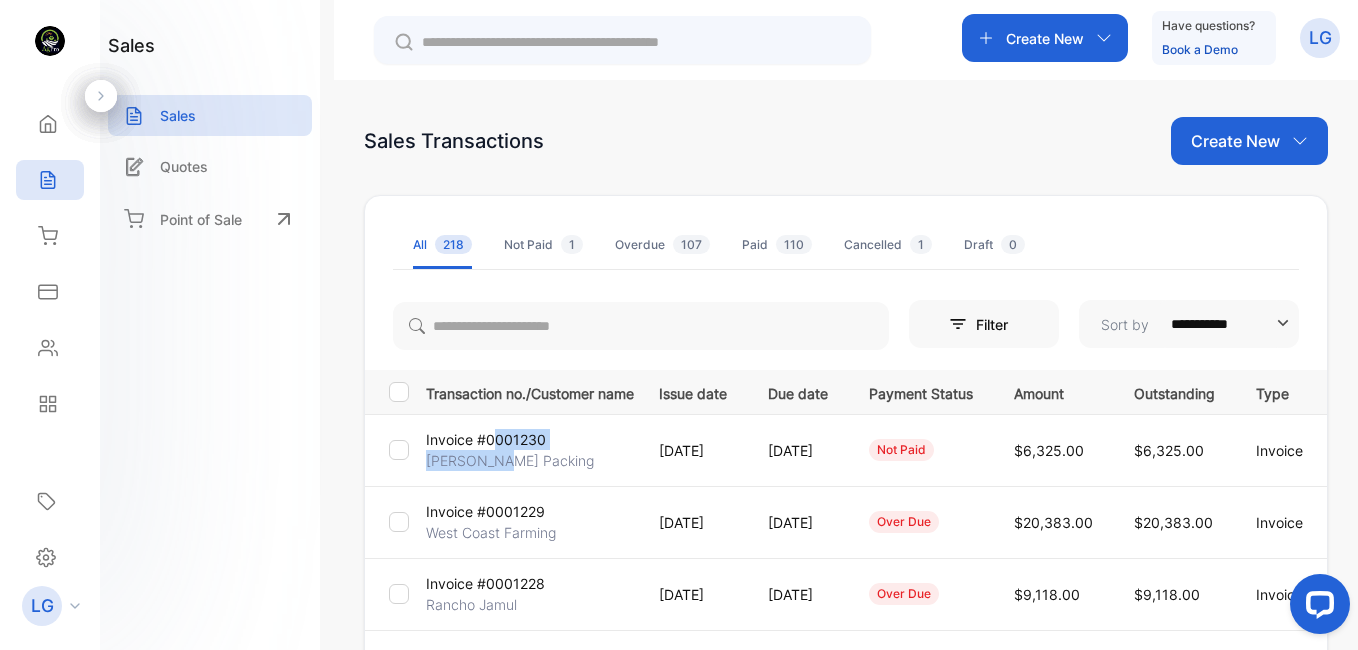 click on "Invoice #0001230 Fowler Packing" at bounding box center [526, 450] 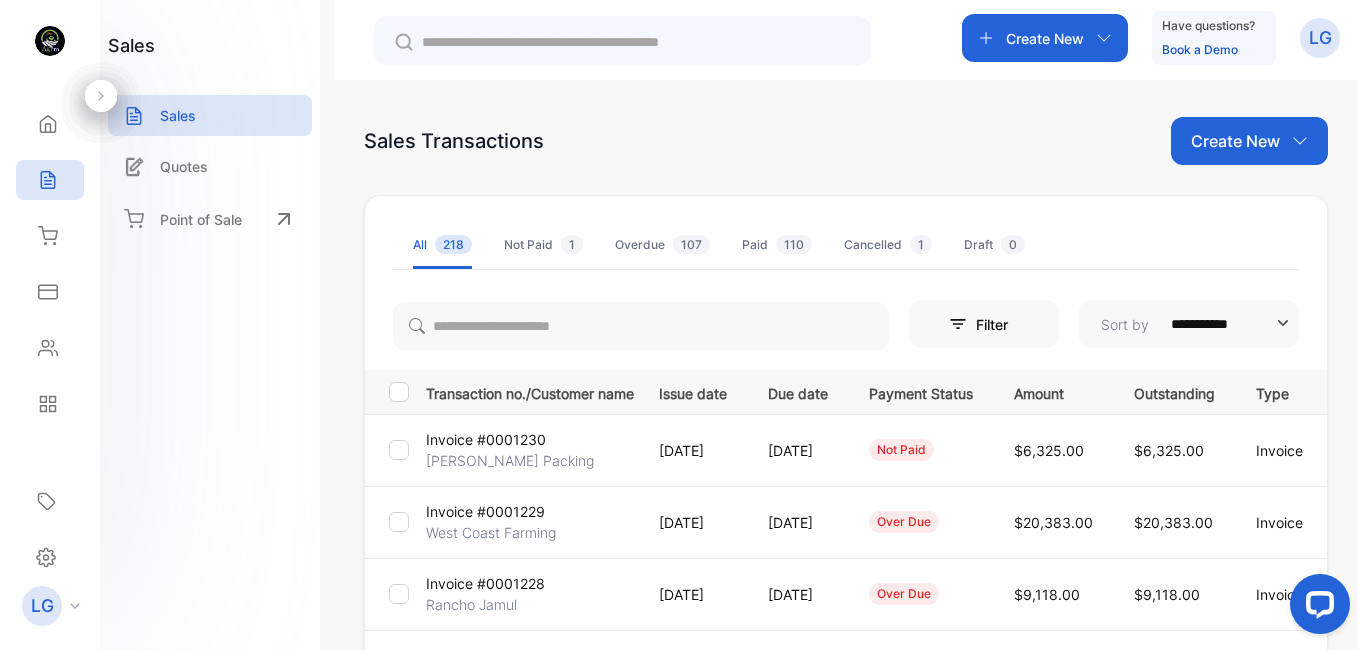 drag, startPoint x: 494, startPoint y: 450, endPoint x: 597, endPoint y: 481, distance: 107.563934 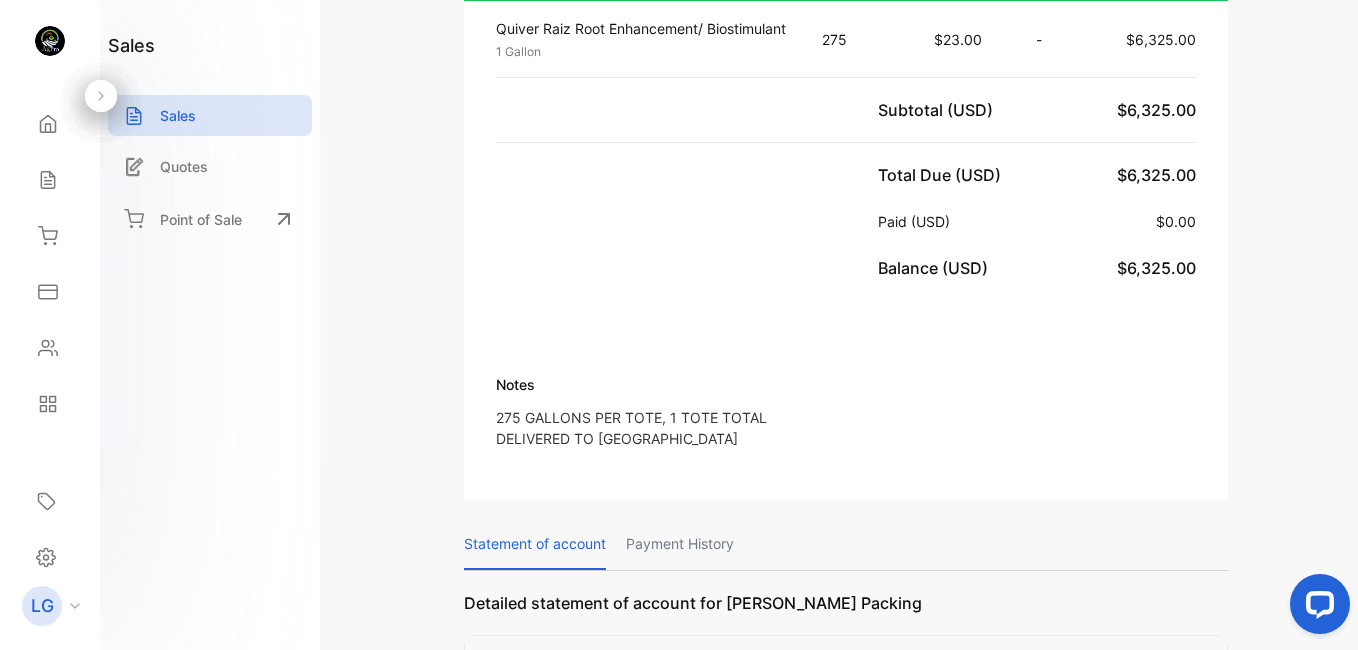 scroll, scrollTop: 0, scrollLeft: 0, axis: both 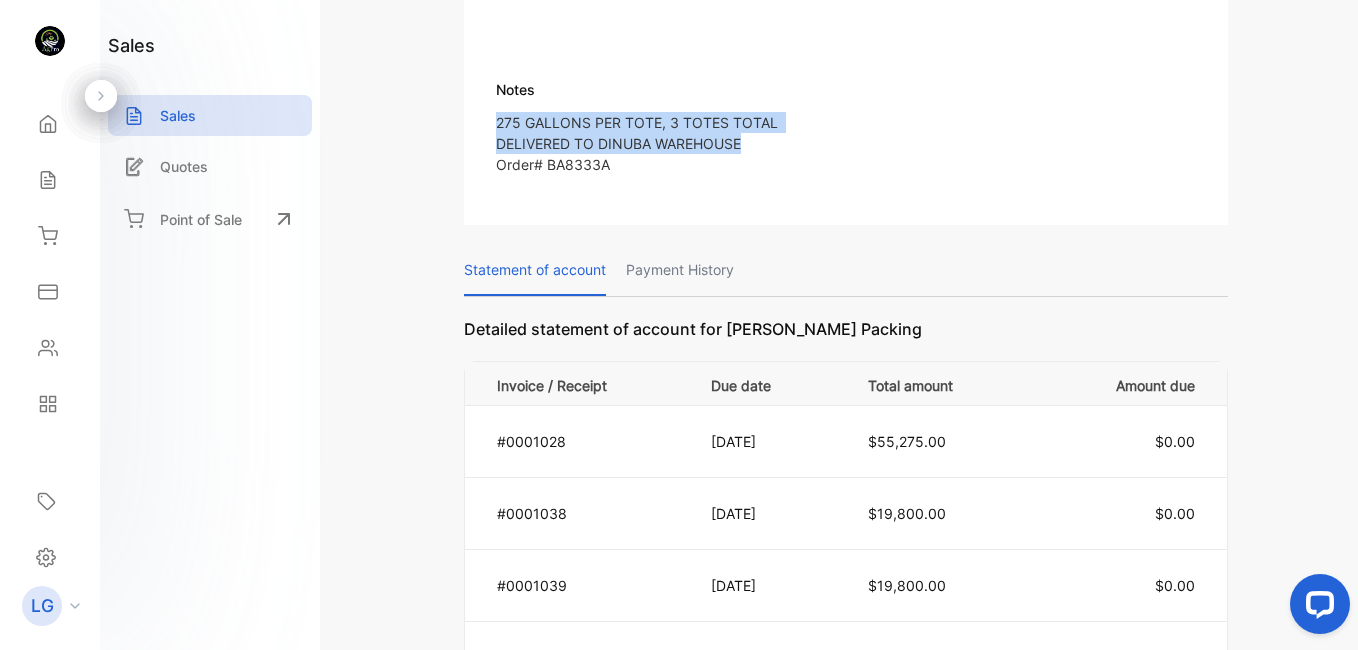 drag, startPoint x: 499, startPoint y: 99, endPoint x: 743, endPoint y: 131, distance: 246.08942 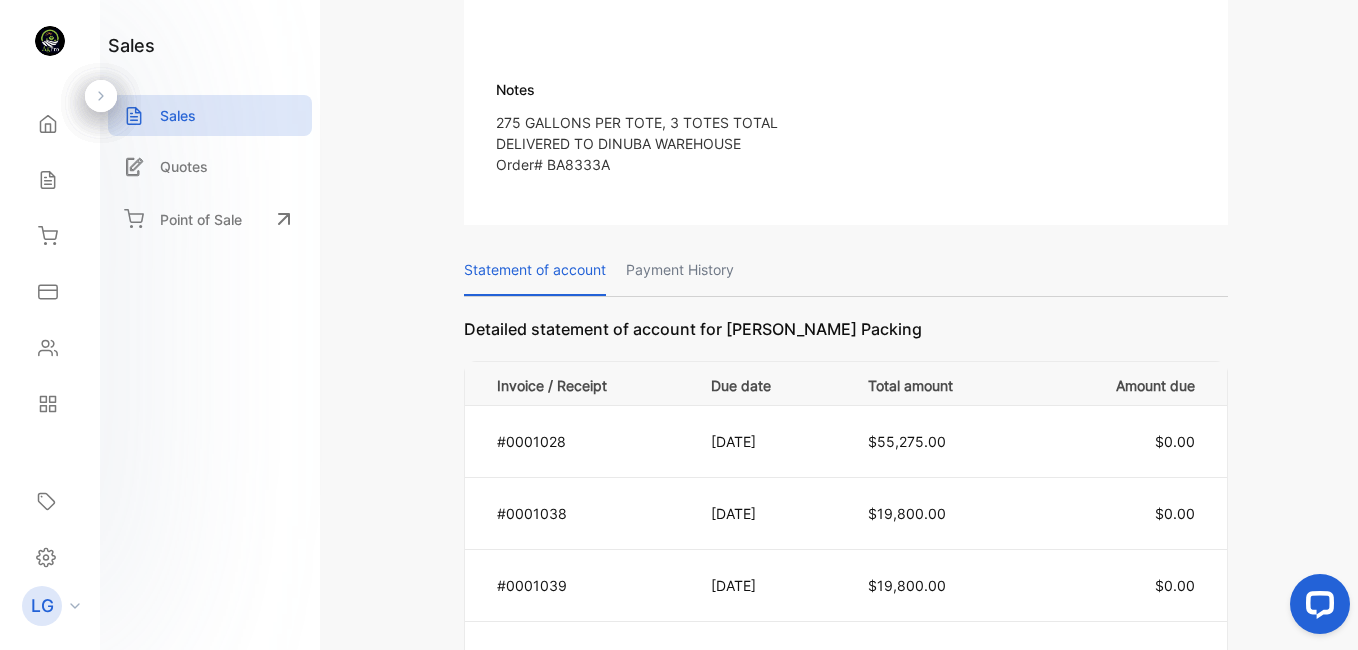 drag, startPoint x: 1061, startPoint y: 226, endPoint x: 1062, endPoint y: 208, distance: 18.027756 